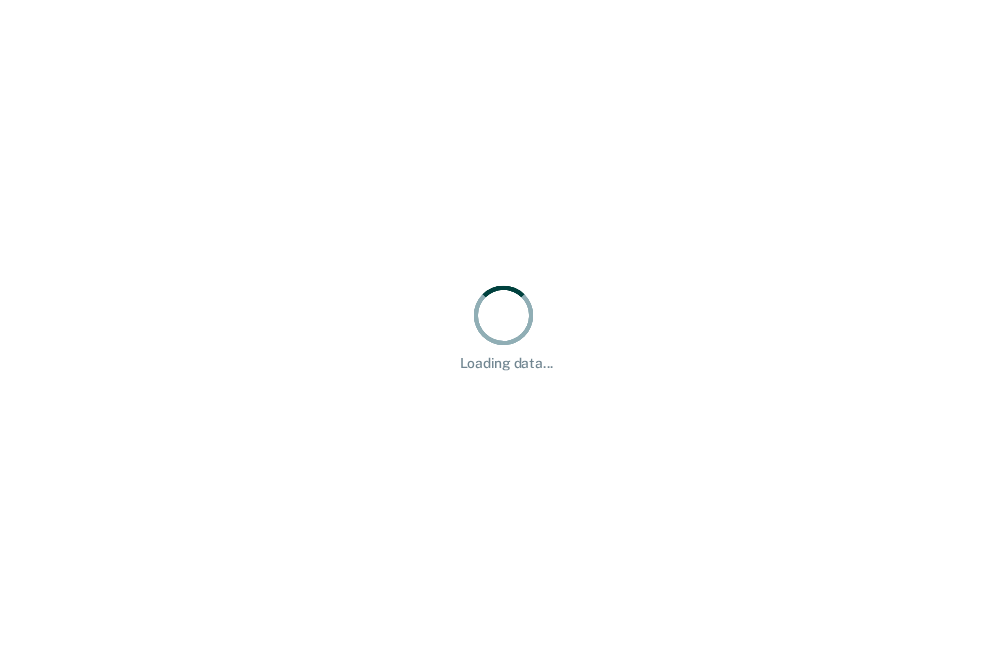 scroll, scrollTop: 0, scrollLeft: 0, axis: both 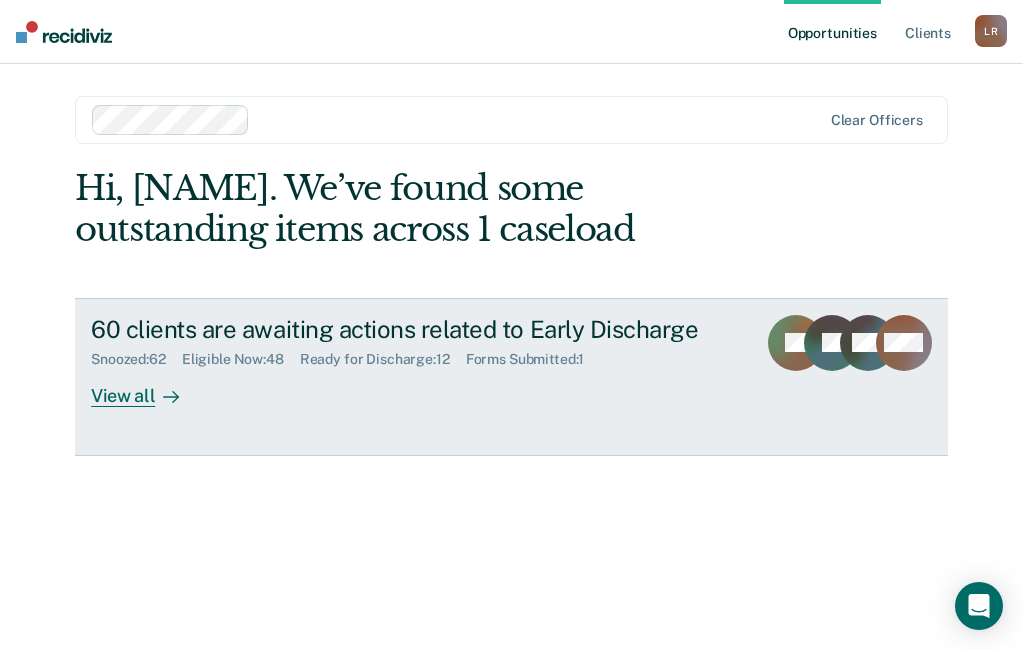 click on "View all" at bounding box center (147, 387) 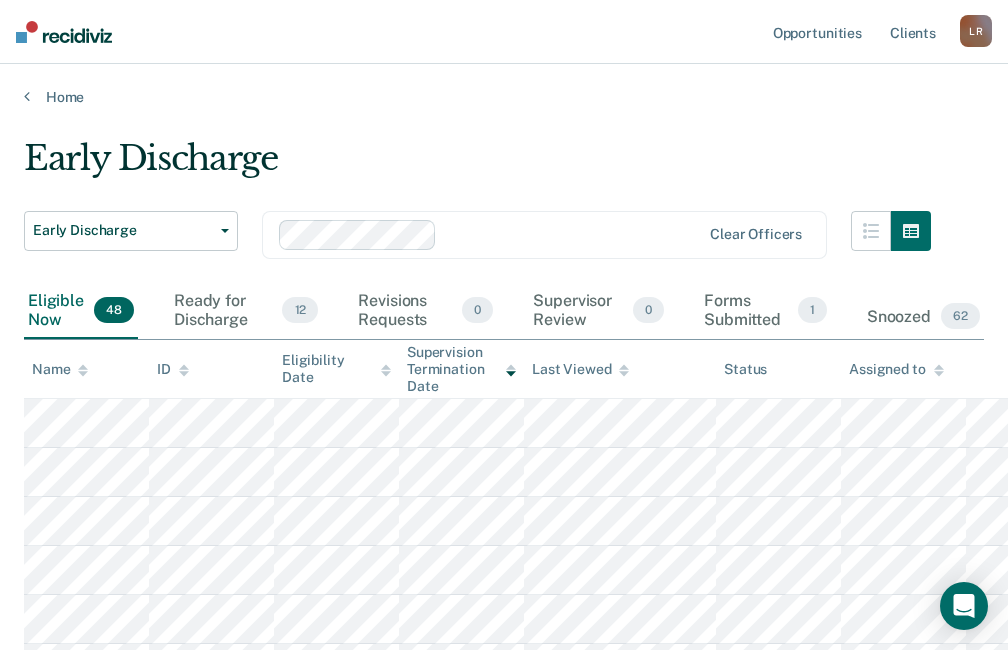 click 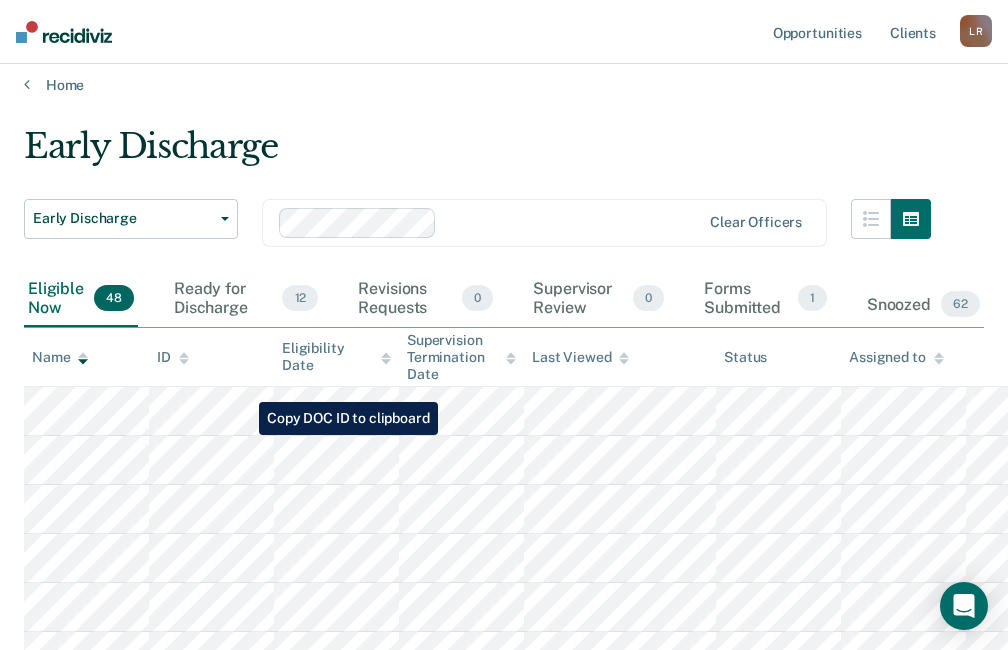 scroll, scrollTop: 0, scrollLeft: 0, axis: both 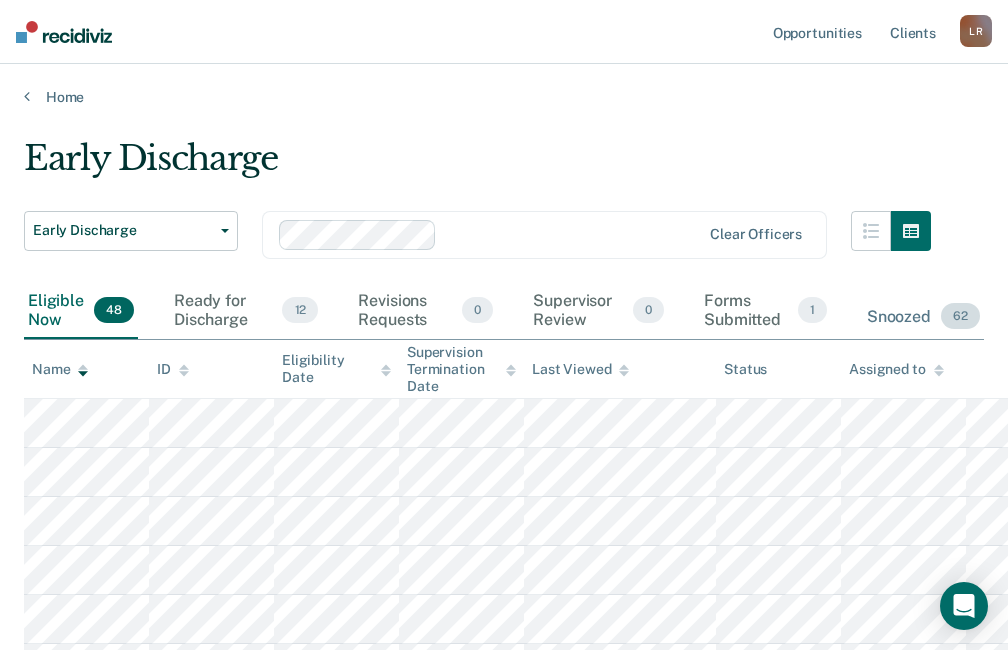 click on "Snoozed 62" at bounding box center (923, 317) 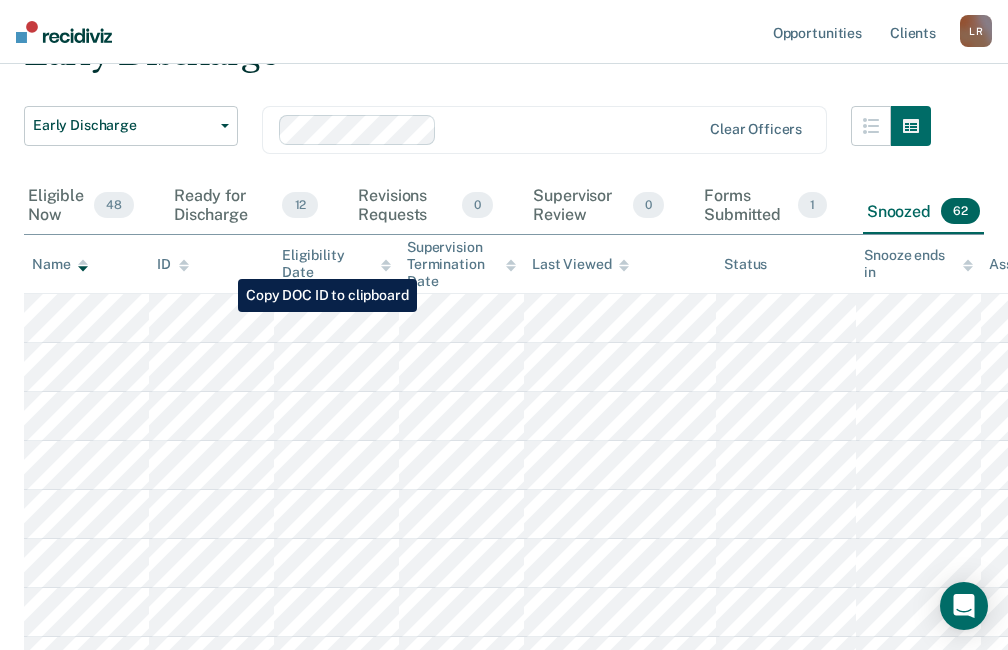 scroll, scrollTop: 0, scrollLeft: 0, axis: both 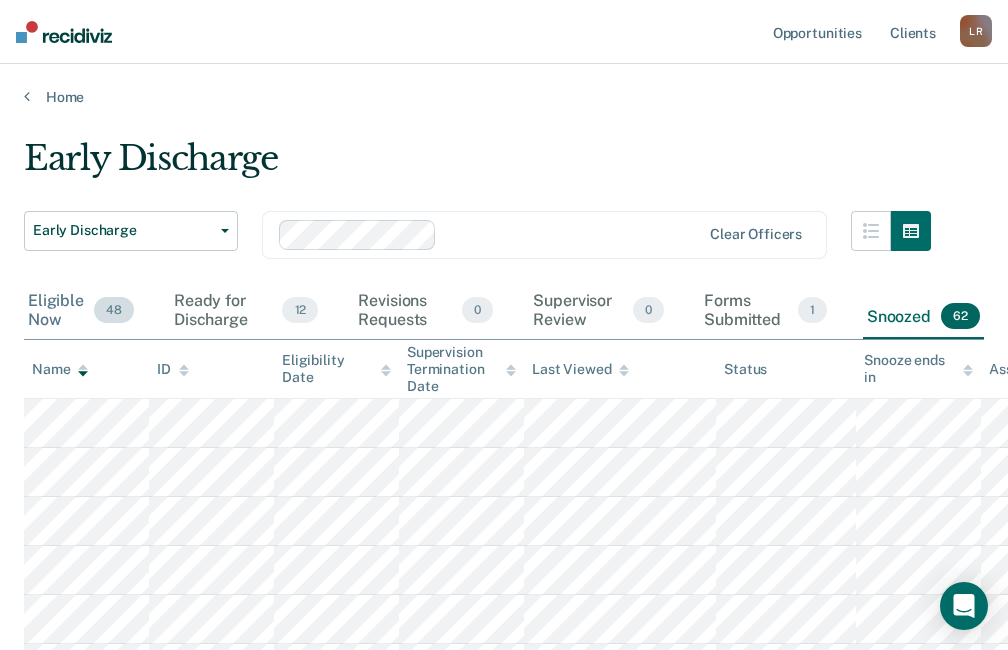 click on "Eligible Now 48" at bounding box center [81, 311] 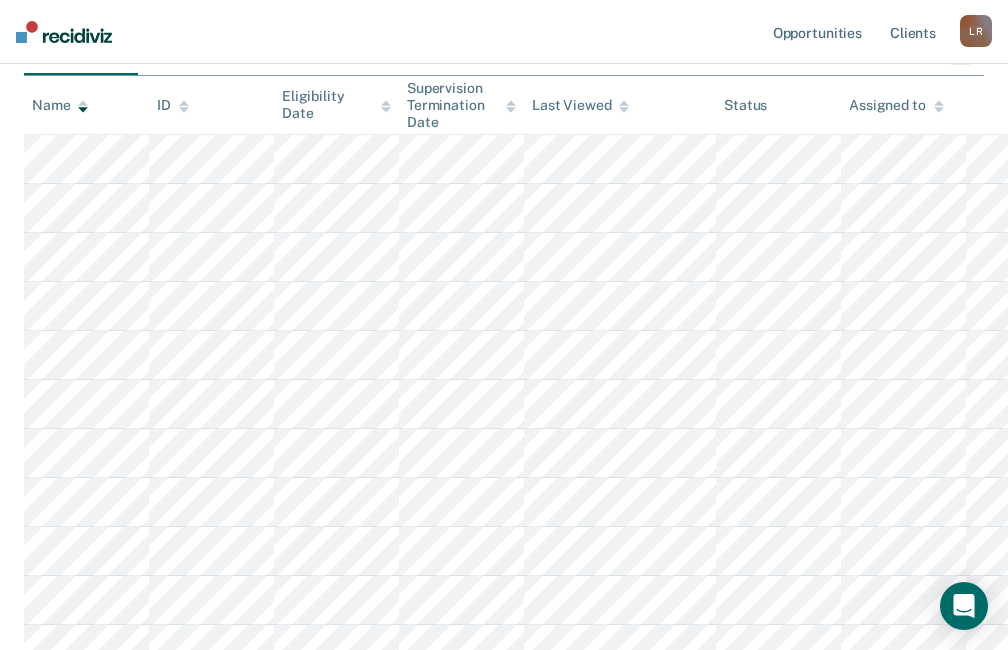 scroll, scrollTop: 300, scrollLeft: 0, axis: vertical 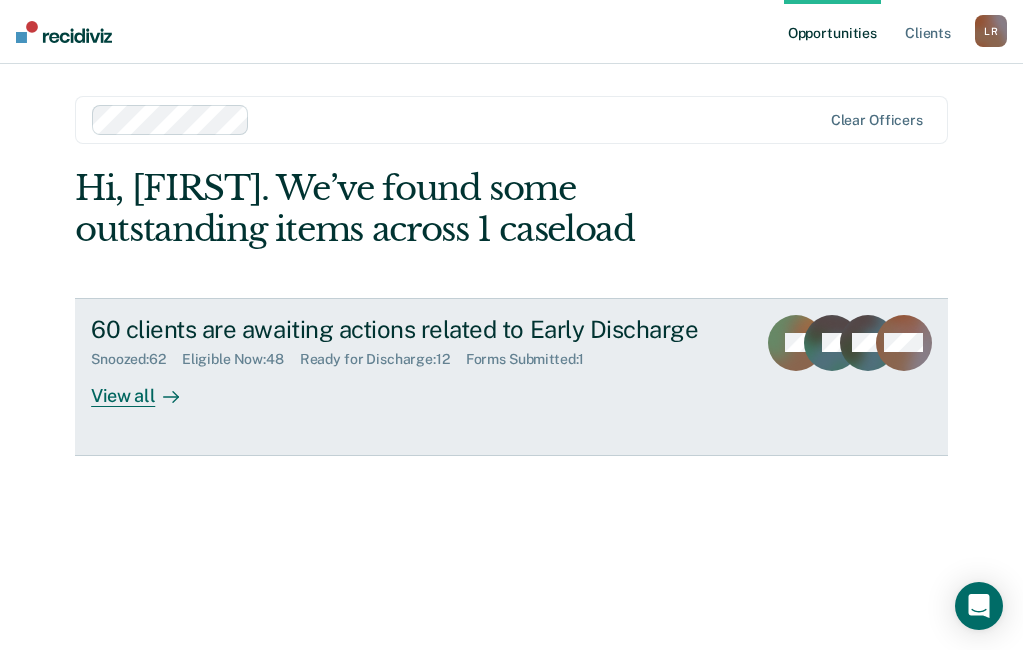 click on "View all" at bounding box center [147, 387] 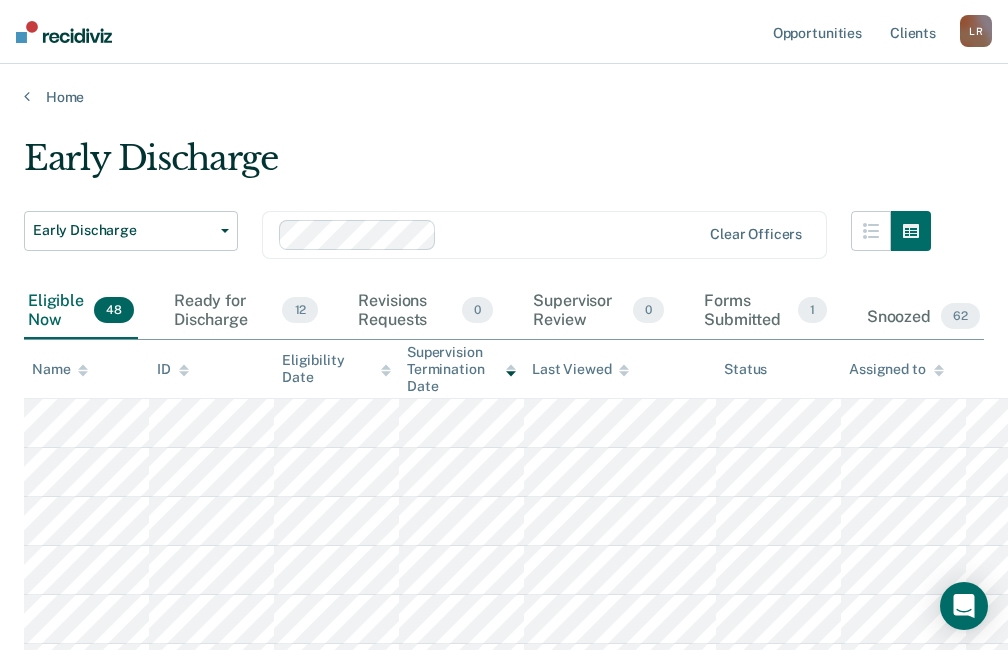 click 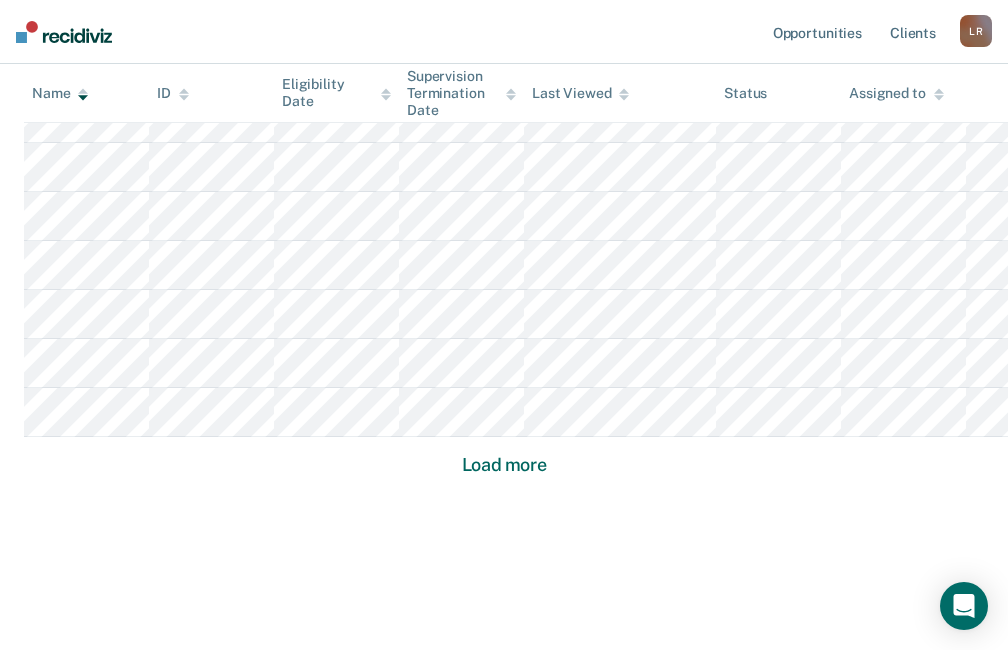 scroll, scrollTop: 1435, scrollLeft: 0, axis: vertical 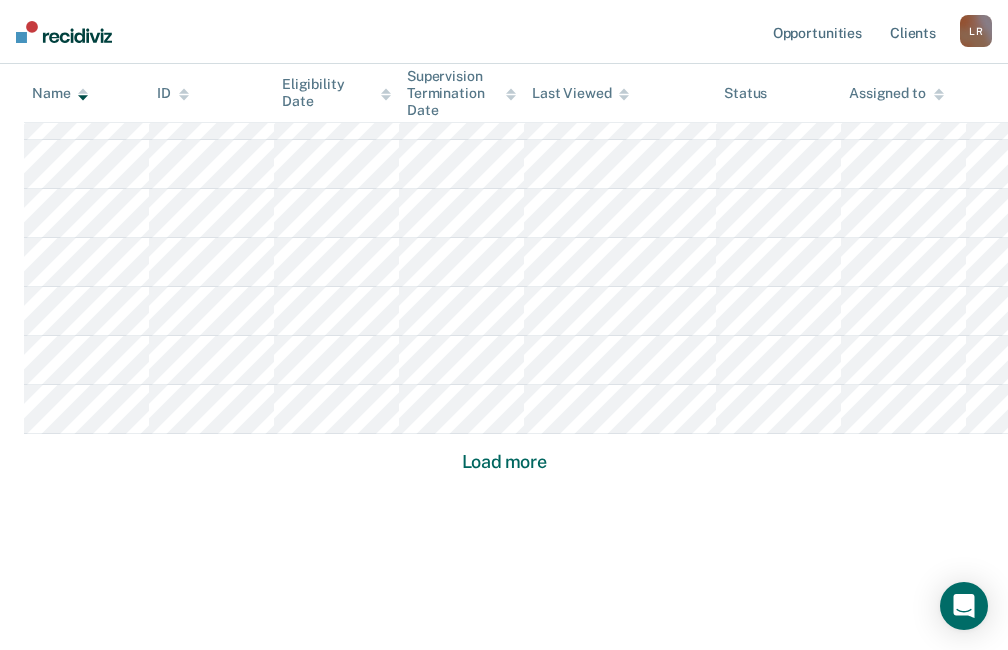 click on "Load more" at bounding box center [504, 462] 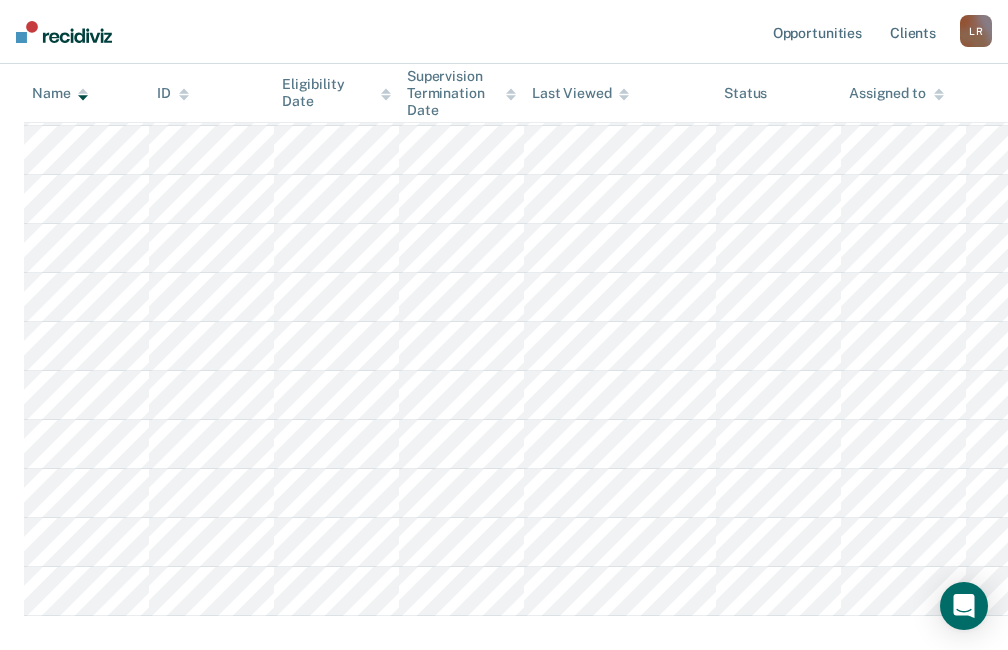 scroll, scrollTop: 2035, scrollLeft: 0, axis: vertical 